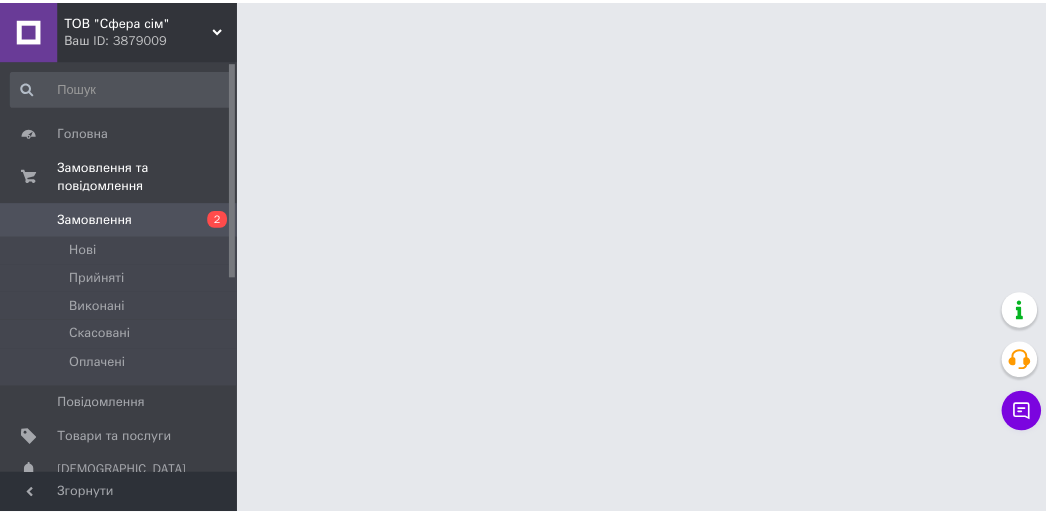 scroll, scrollTop: 0, scrollLeft: 0, axis: both 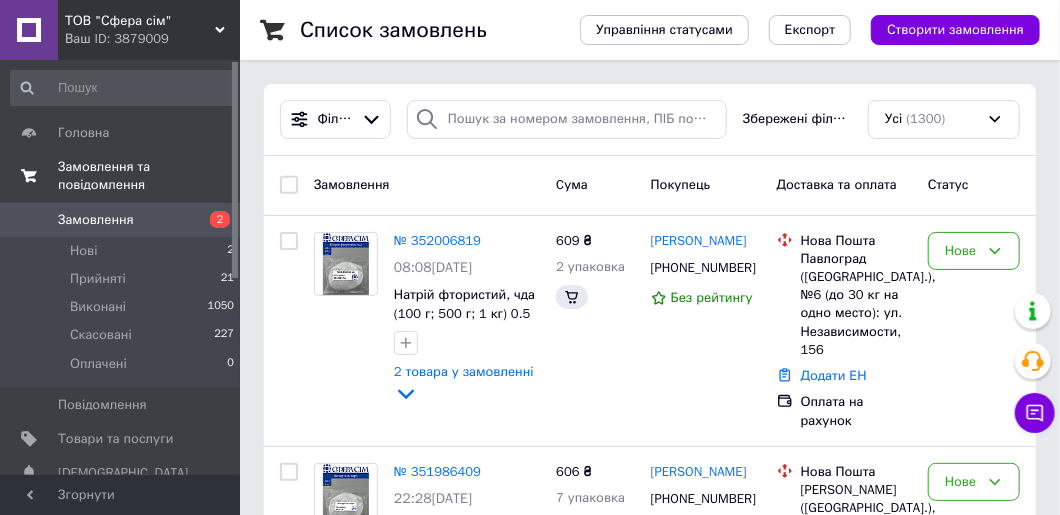 click on "Замовлення та повідомлення" at bounding box center (149, 176) 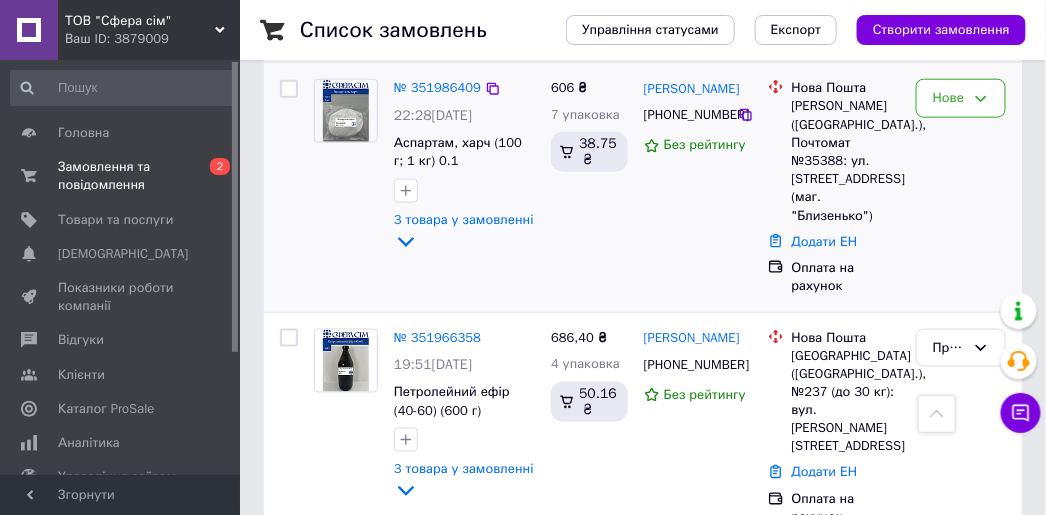 scroll, scrollTop: 545, scrollLeft: 0, axis: vertical 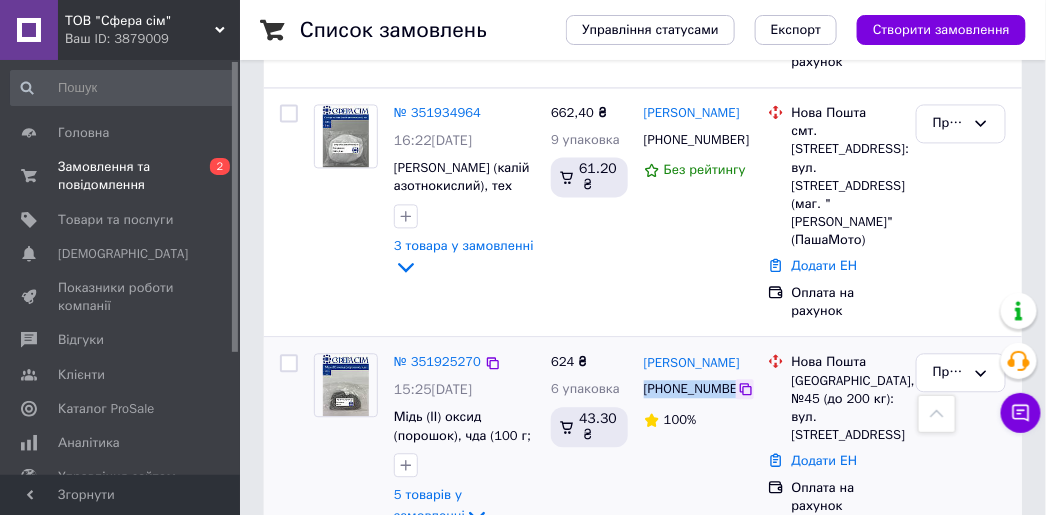 drag, startPoint x: 641, startPoint y: 310, endPoint x: 735, endPoint y: 321, distance: 94.641426 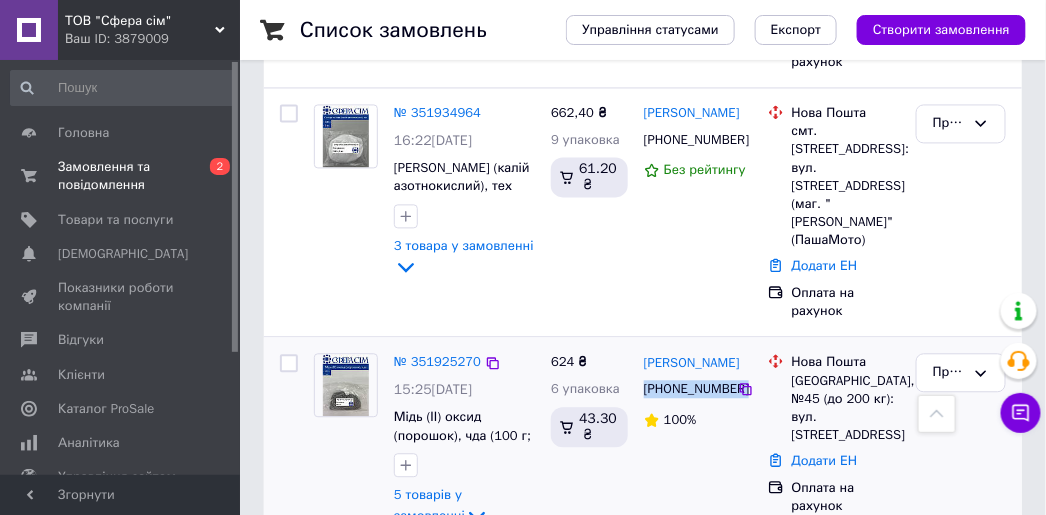 copy on "[PHONE_NUMBER]" 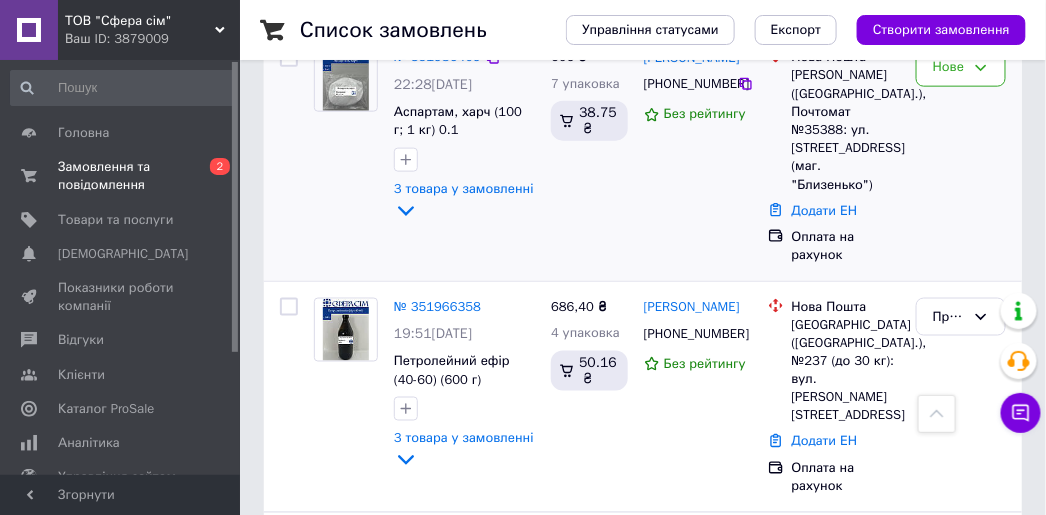 scroll, scrollTop: 545, scrollLeft: 0, axis: vertical 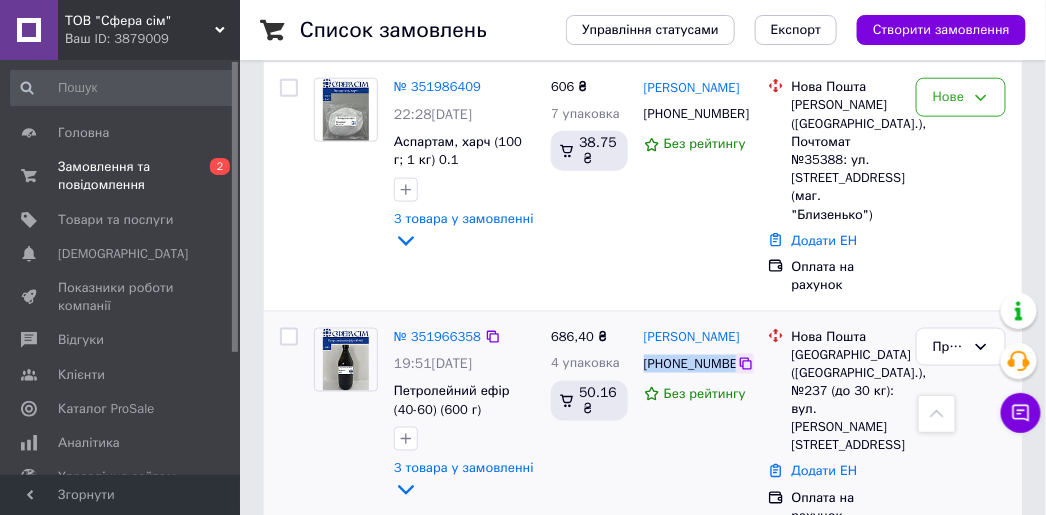 drag, startPoint x: 642, startPoint y: 341, endPoint x: 745, endPoint y: 351, distance: 103.4843 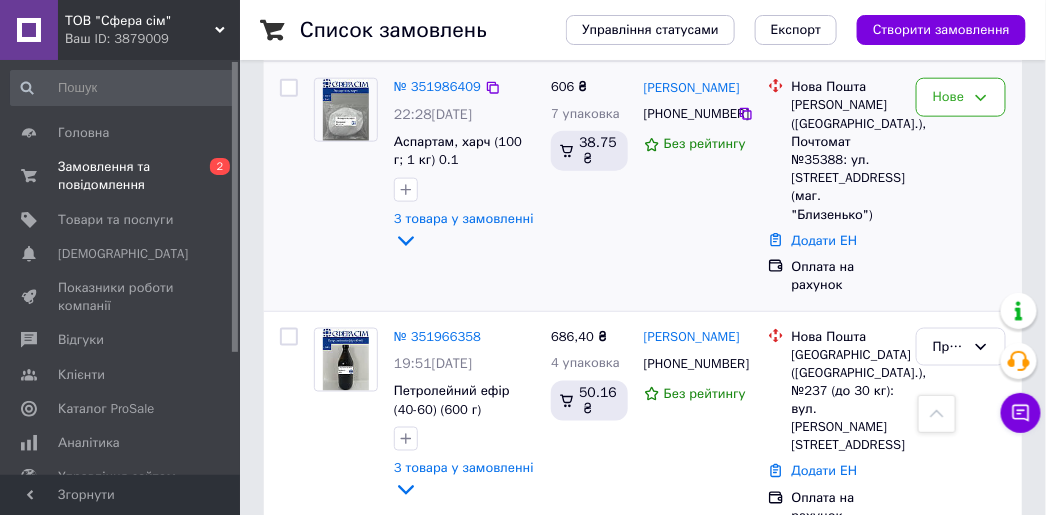 click on "Роксолана Платовська +380981270348 Без рейтингу" at bounding box center (698, 186) 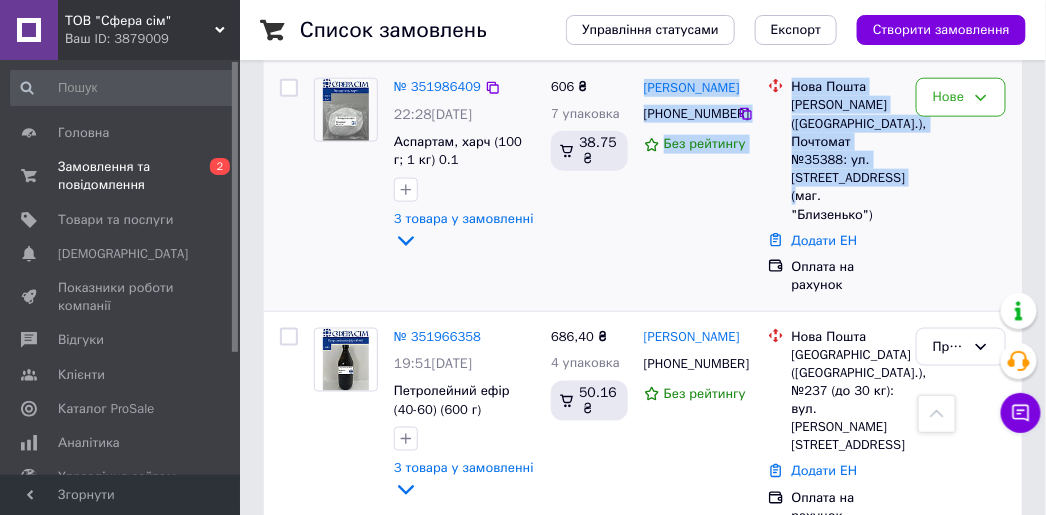 drag, startPoint x: 639, startPoint y: 94, endPoint x: 875, endPoint y: 205, distance: 260.8007 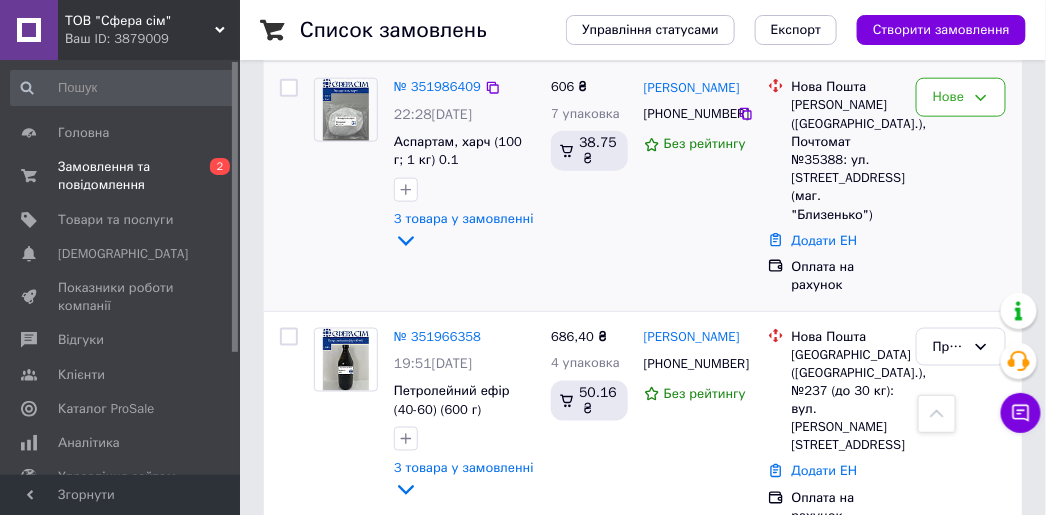 drag, startPoint x: 413, startPoint y: 258, endPoint x: 598, endPoint y: 244, distance: 185.52898 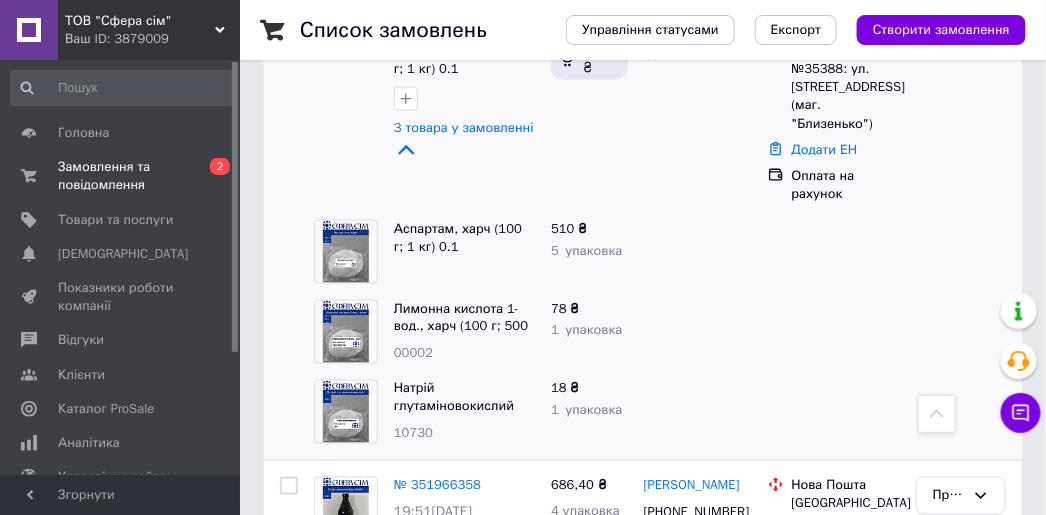 scroll, scrollTop: 545, scrollLeft: 0, axis: vertical 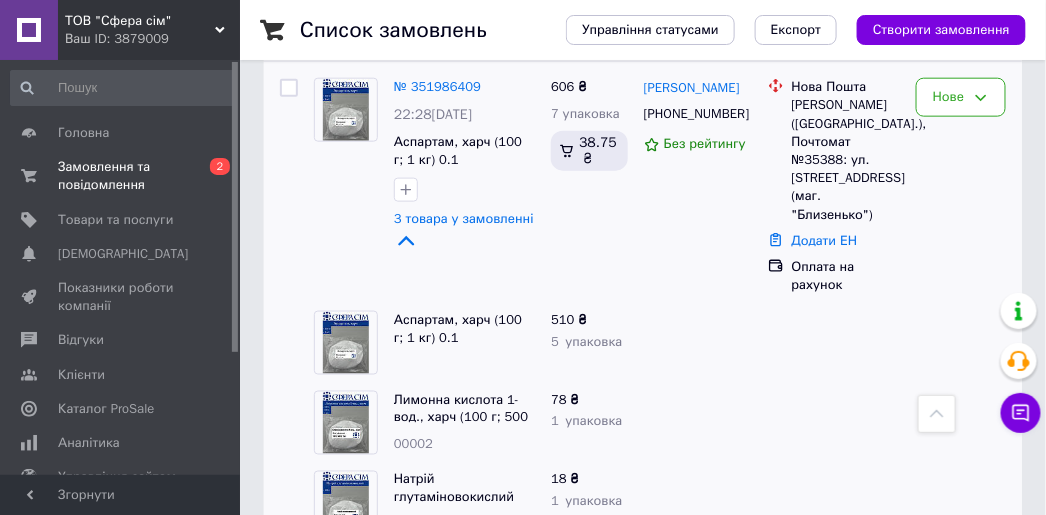 click on "Аспартам, харч (100 г; 1 кг) 0.1" at bounding box center [464, 343] 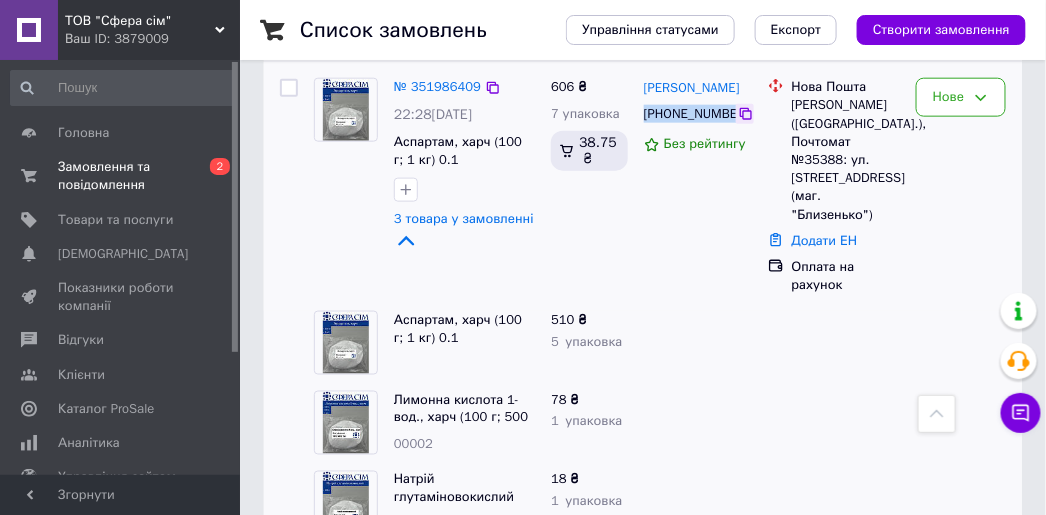 drag, startPoint x: 640, startPoint y: 126, endPoint x: 736, endPoint y: 139, distance: 96.87621 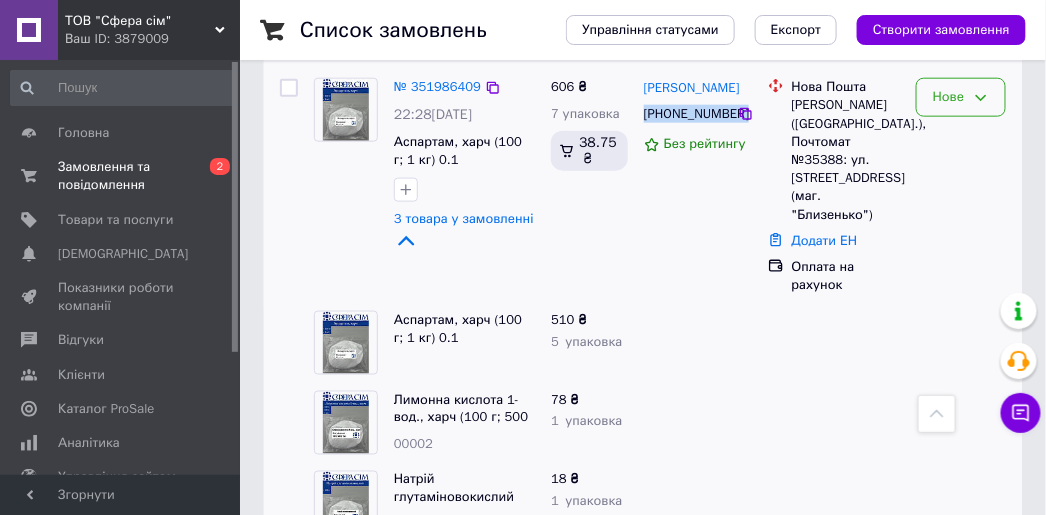 click 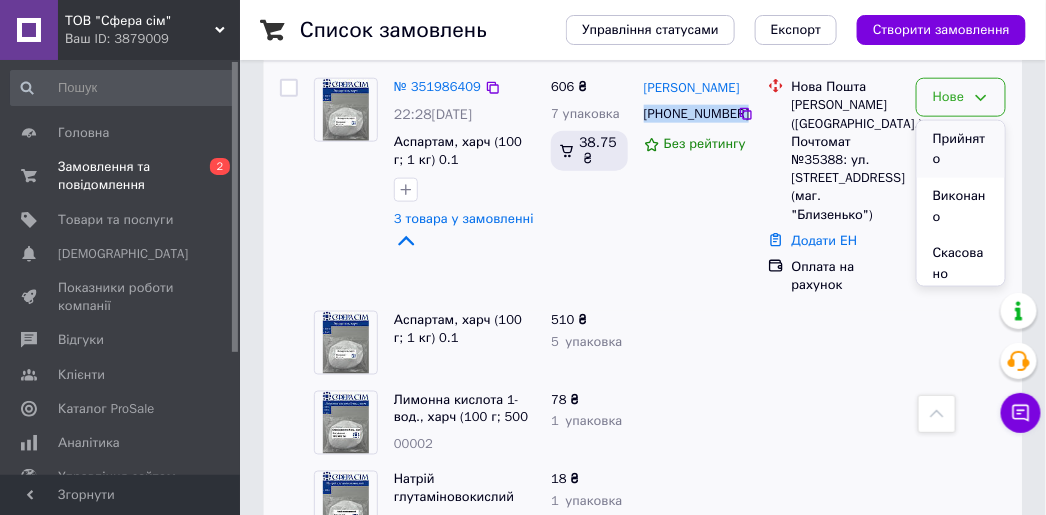click on "Прийнято" at bounding box center (961, 149) 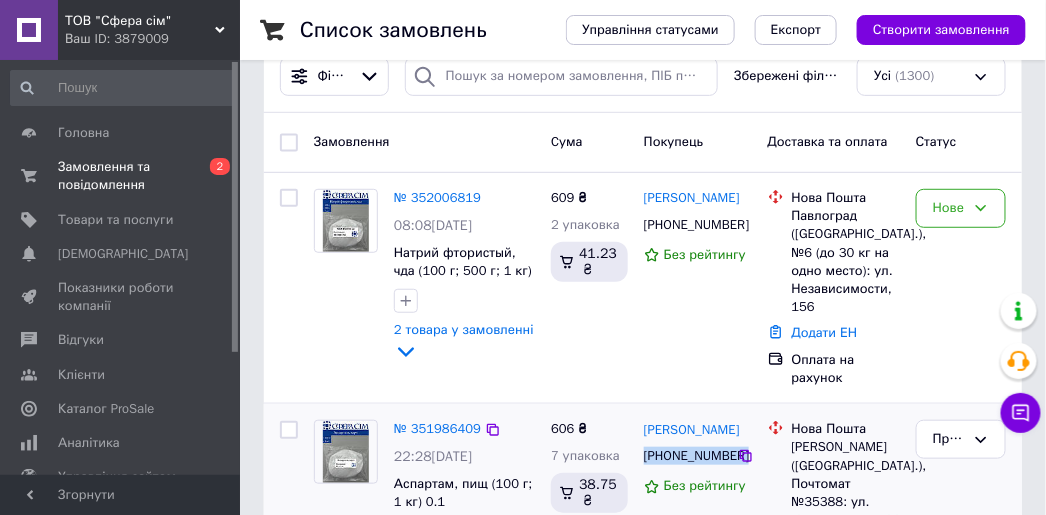 scroll, scrollTop: 181, scrollLeft: 0, axis: vertical 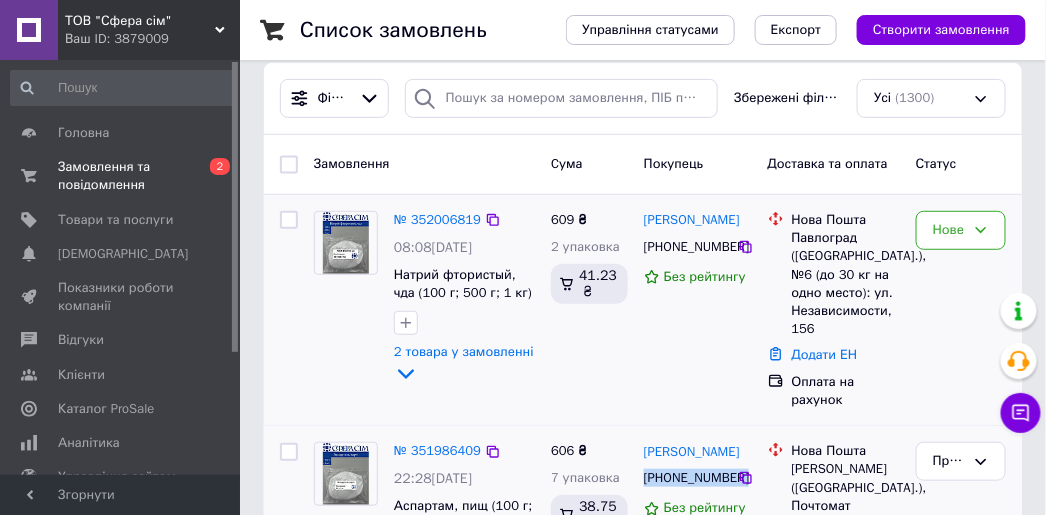 drag, startPoint x: 641, startPoint y: 211, endPoint x: 835, endPoint y: 340, distance: 232.97424 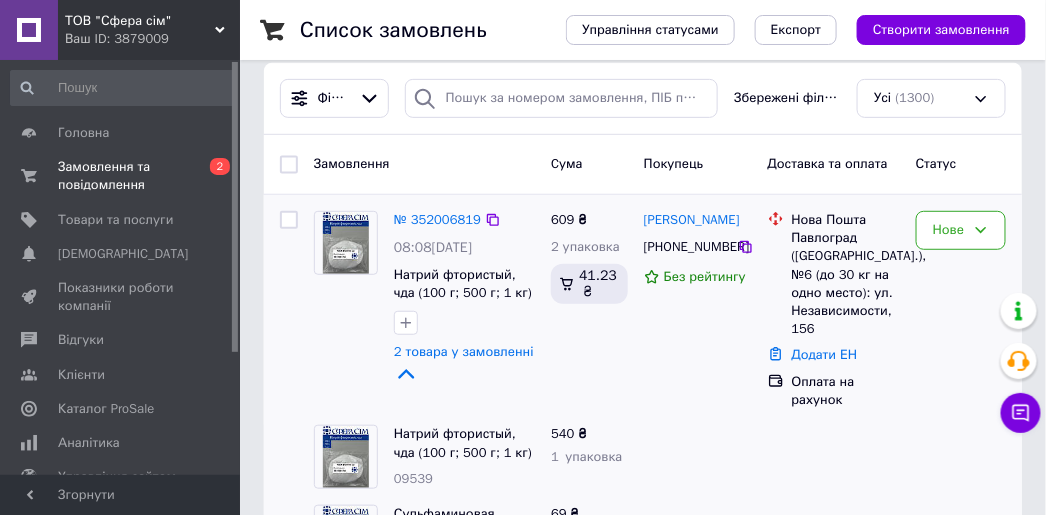 scroll, scrollTop: 272, scrollLeft: 0, axis: vertical 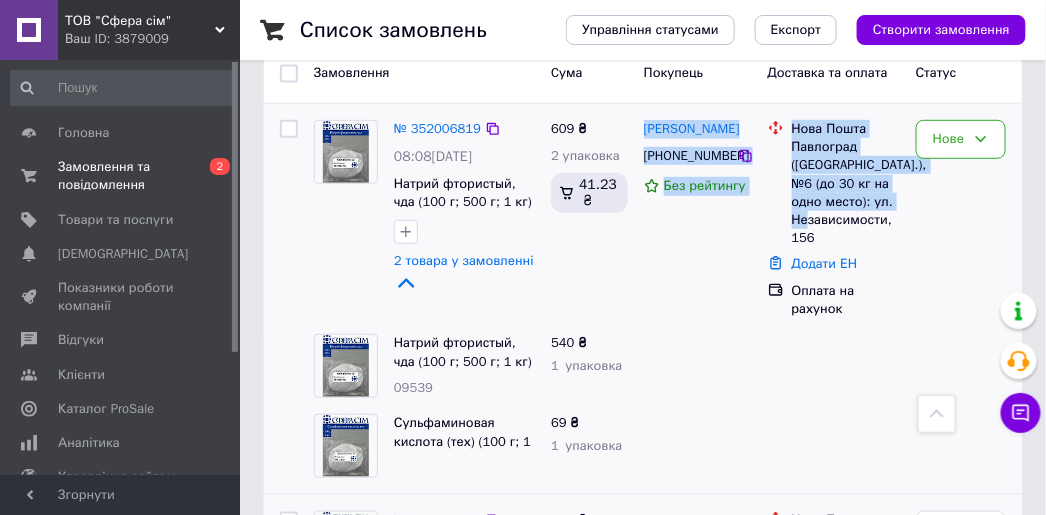 drag, startPoint x: 642, startPoint y: 109, endPoint x: 826, endPoint y: 210, distance: 209.8976 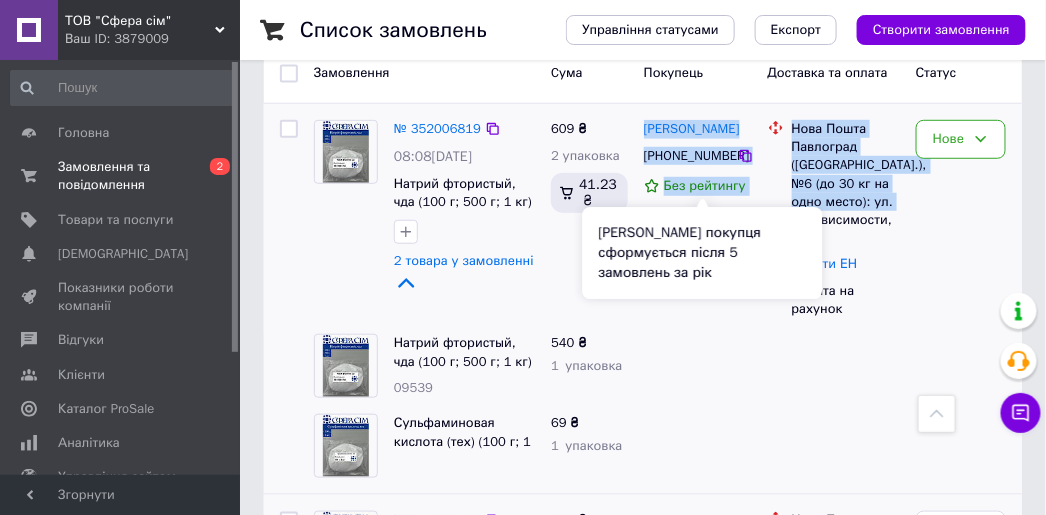 click on "Олег Лащенко +380952412035 Без рейтингу" at bounding box center [698, 219] 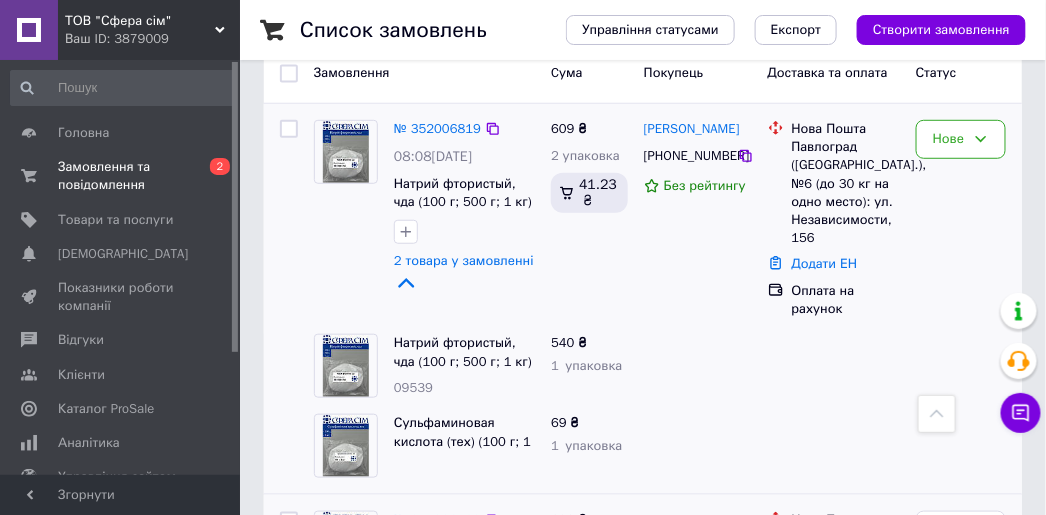 click on "609 ₴ 2 упаковка 41.23 ₴" at bounding box center (589, 219) 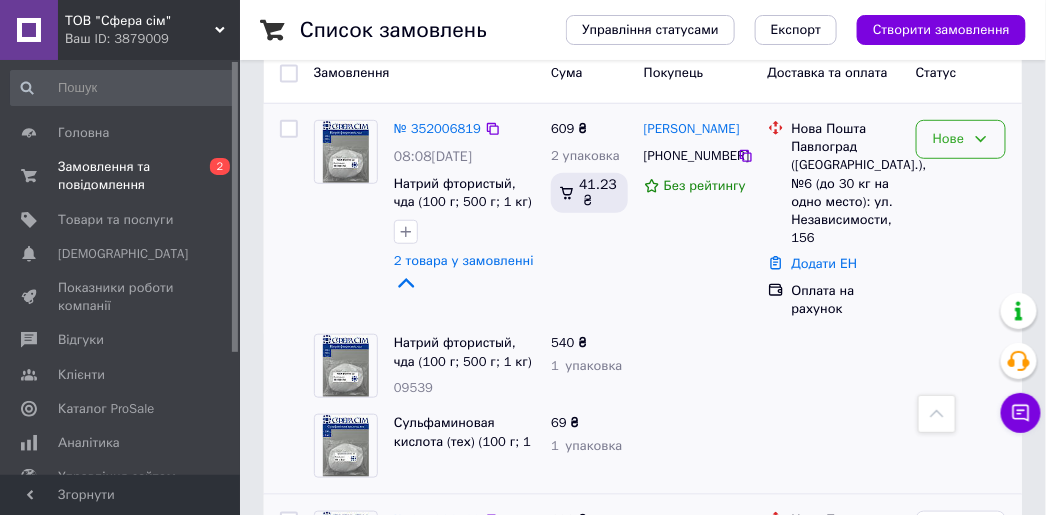 drag, startPoint x: 952, startPoint y: 140, endPoint x: 954, endPoint y: 152, distance: 12.165525 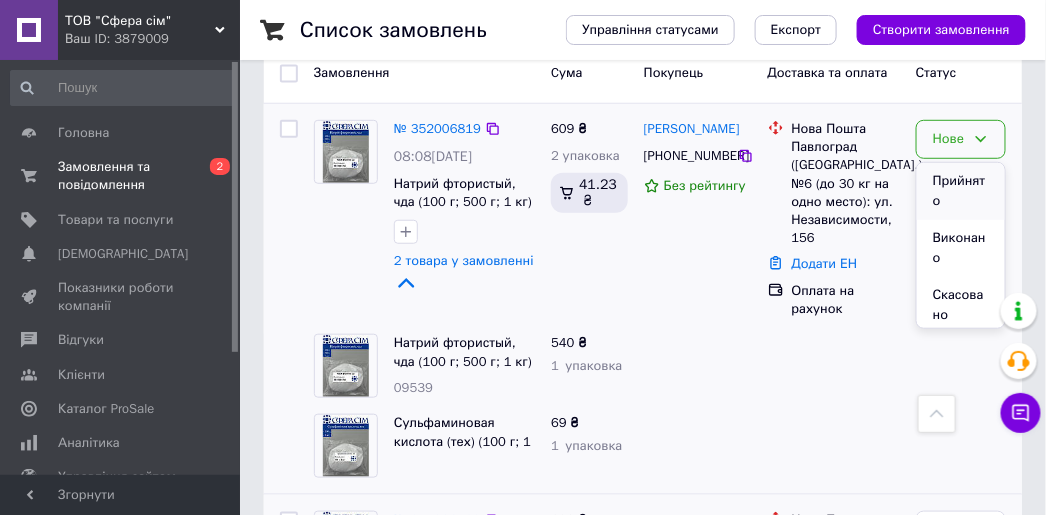 click on "Прийнято" at bounding box center [961, 191] 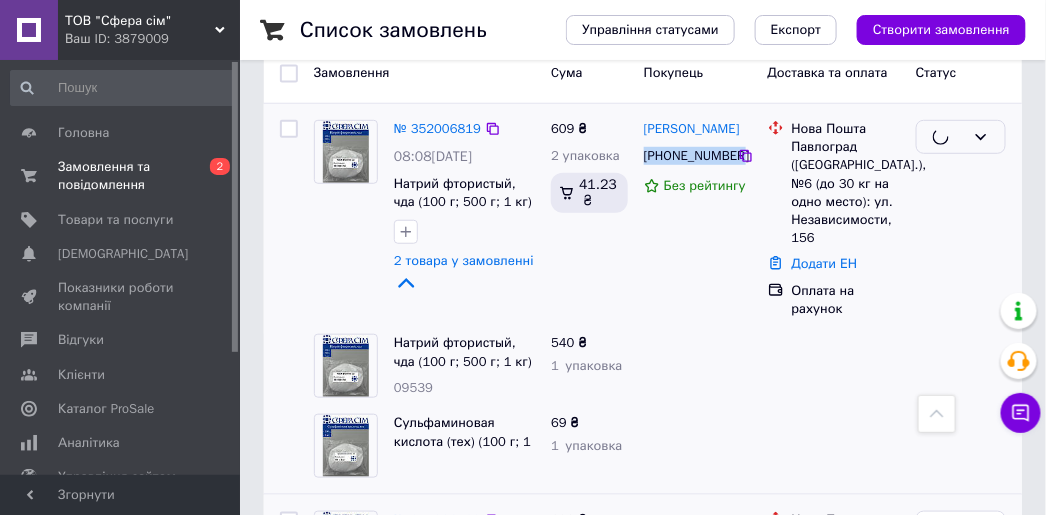 drag, startPoint x: 643, startPoint y: 159, endPoint x: 733, endPoint y: 156, distance: 90.04999 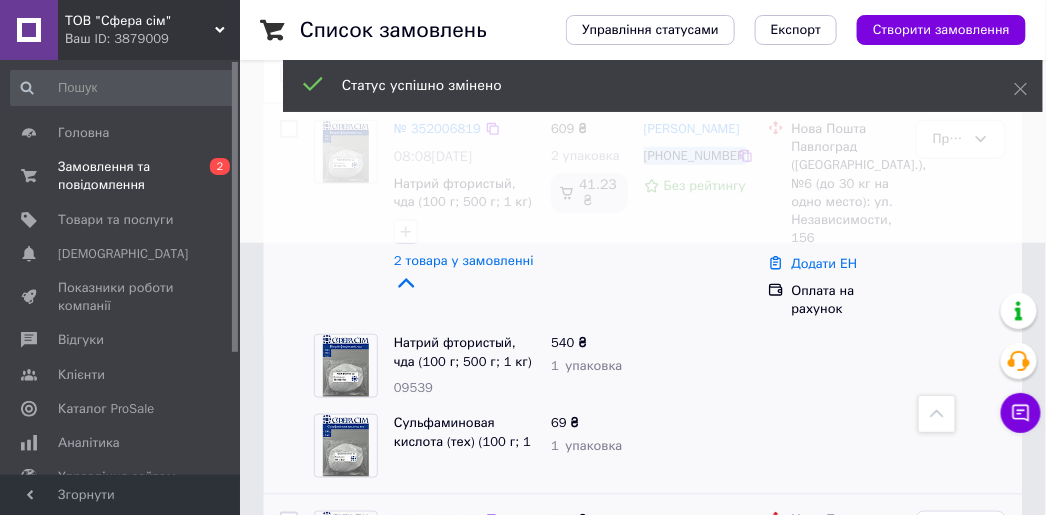 copy on "[PHONE_NUMBER]" 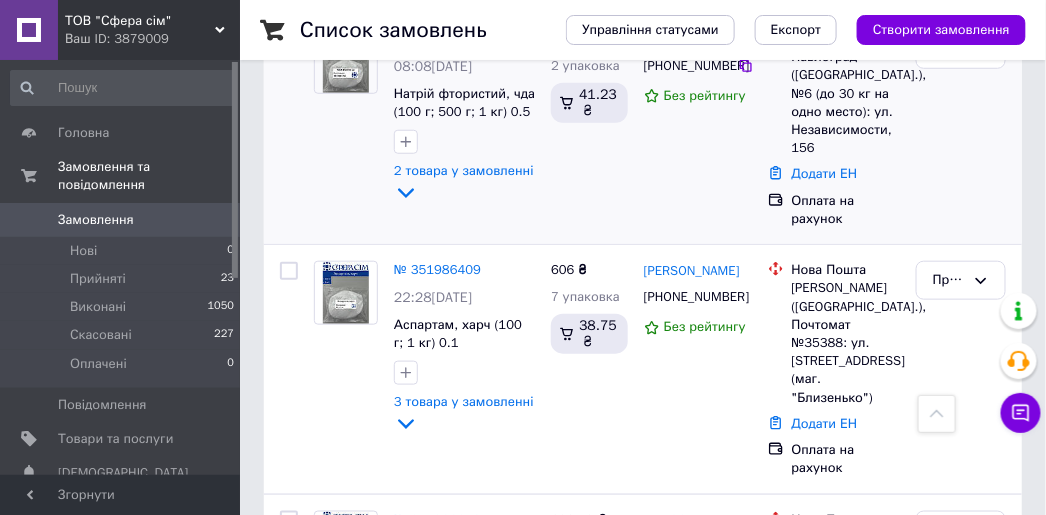 scroll, scrollTop: 363, scrollLeft: 0, axis: vertical 